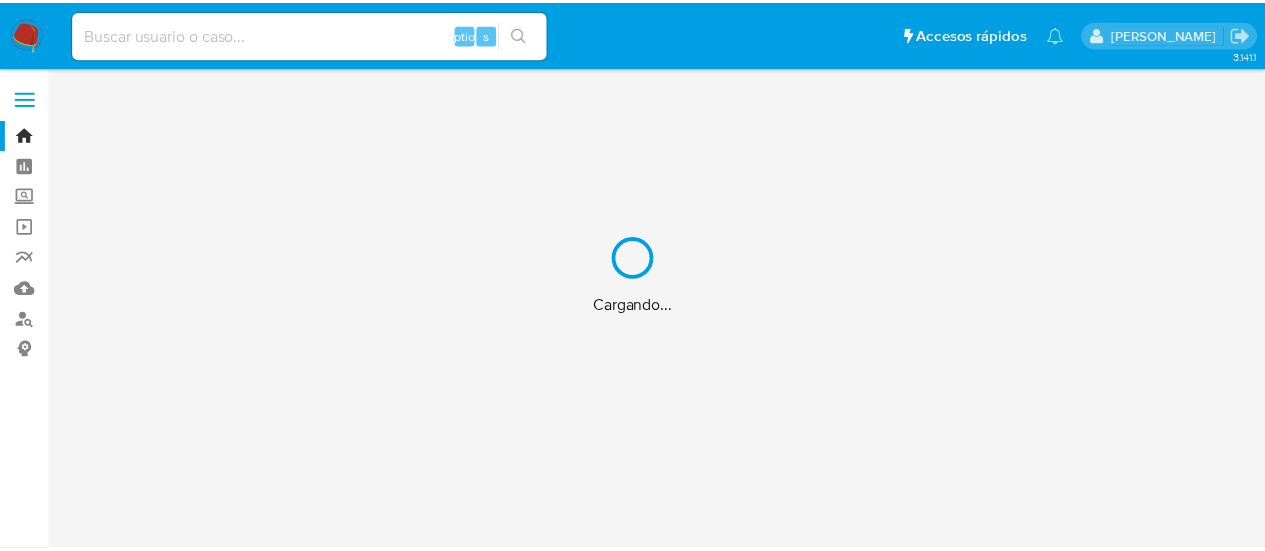scroll, scrollTop: 0, scrollLeft: 0, axis: both 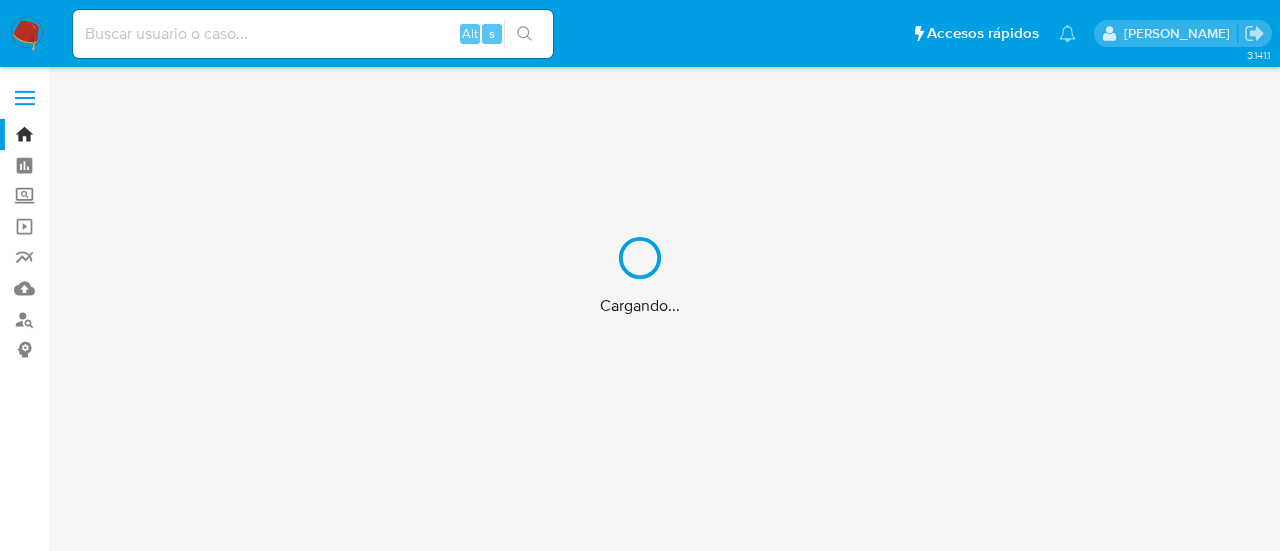 click on "Cargando..." at bounding box center (640, 275) 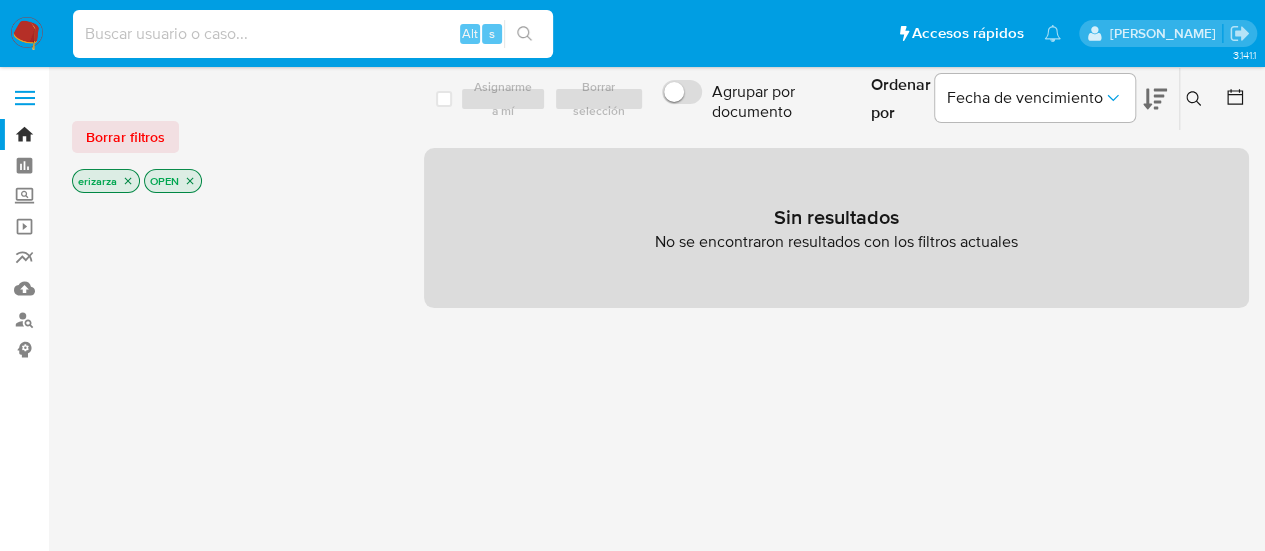 click at bounding box center [313, 34] 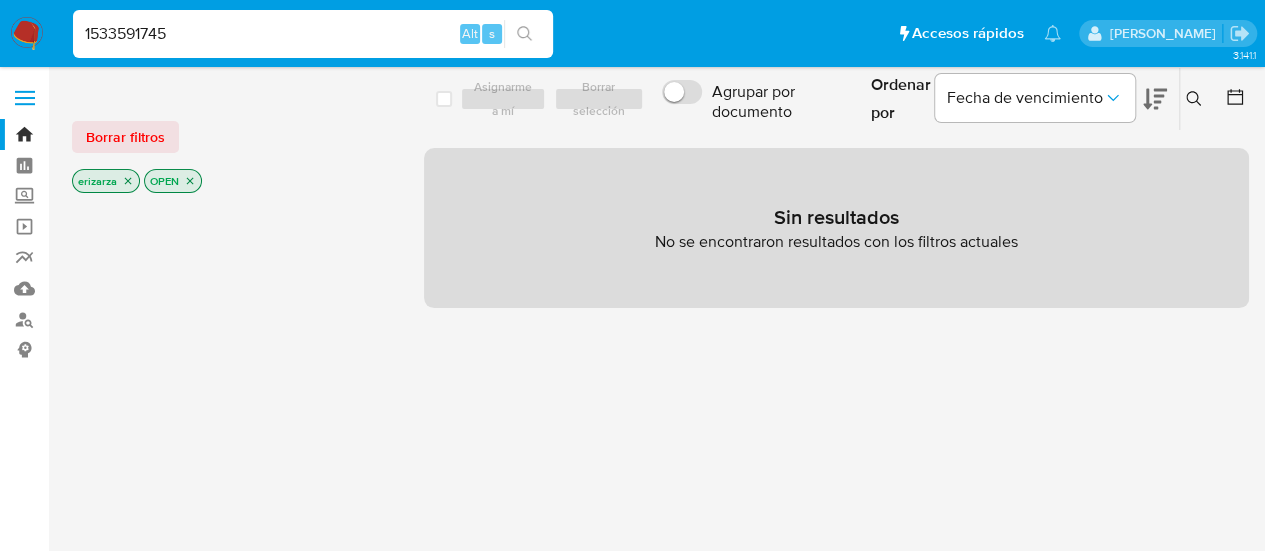 type on "1533591745" 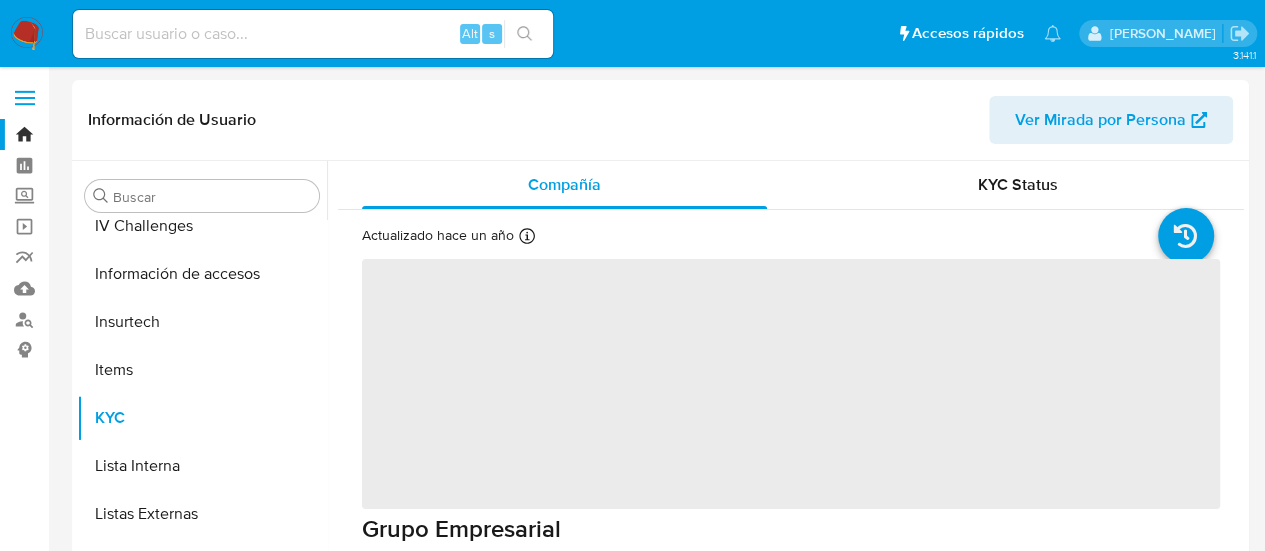 scroll, scrollTop: 797, scrollLeft: 0, axis: vertical 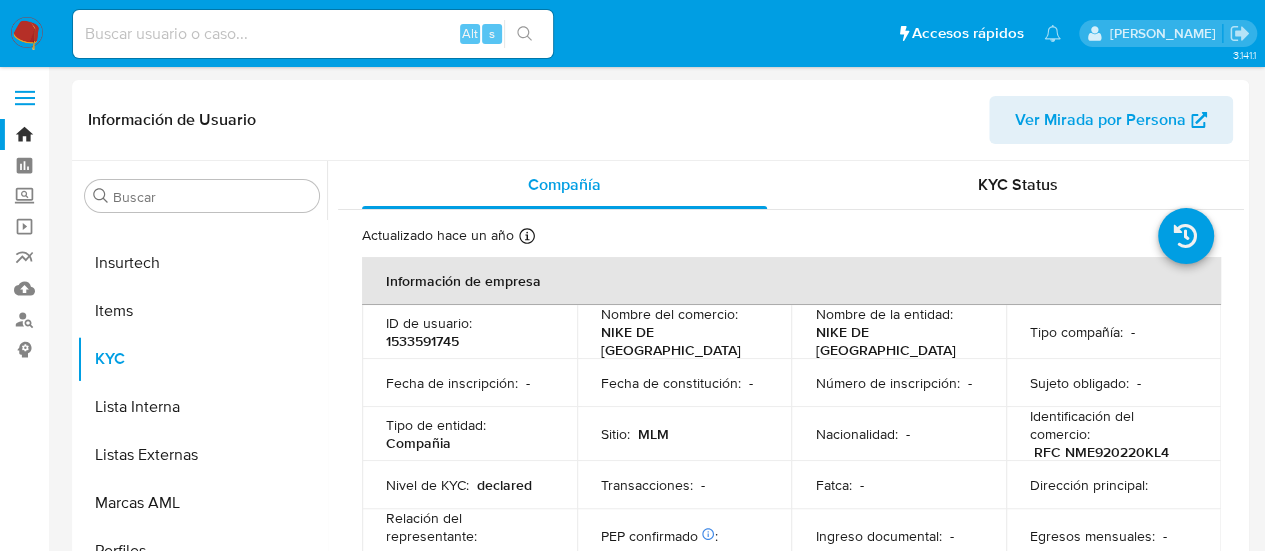 select on "10" 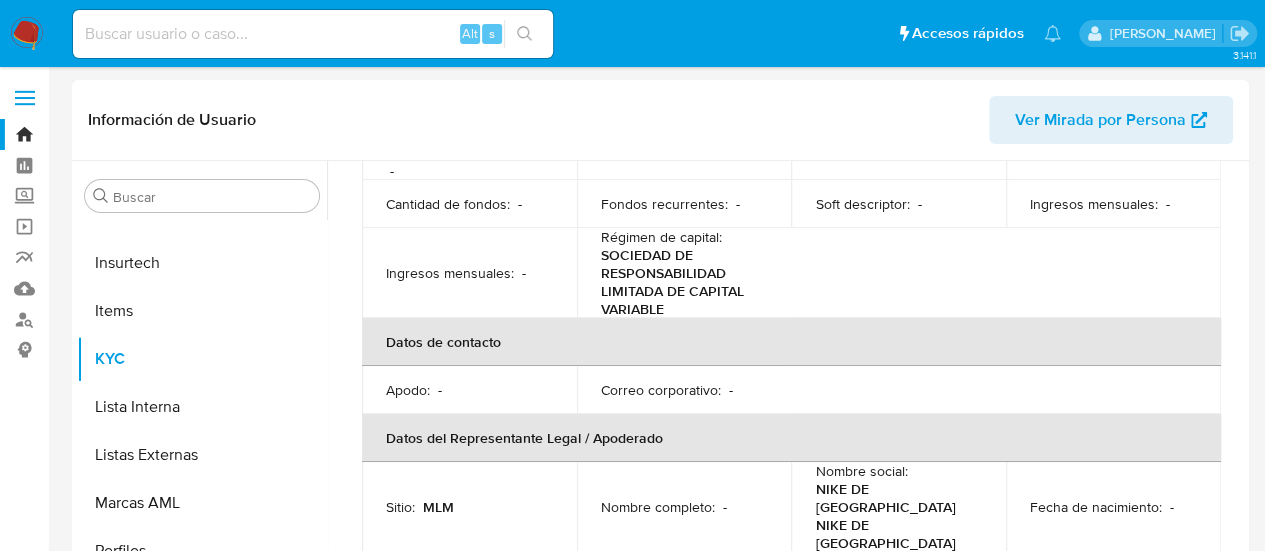 scroll, scrollTop: 384, scrollLeft: 0, axis: vertical 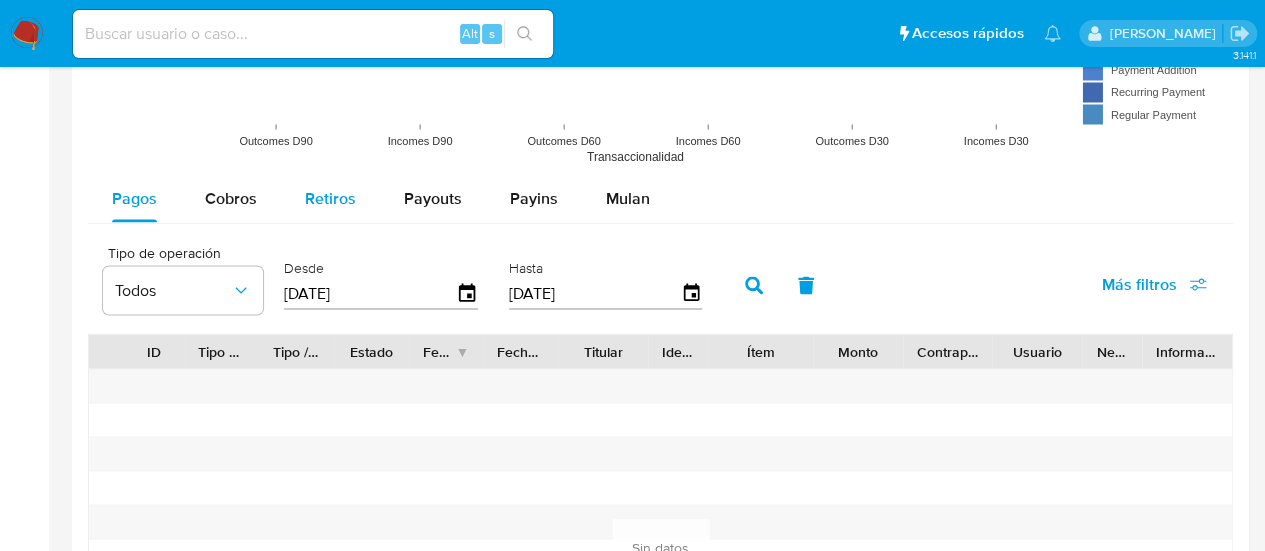 click on "Retiros" at bounding box center [330, 197] 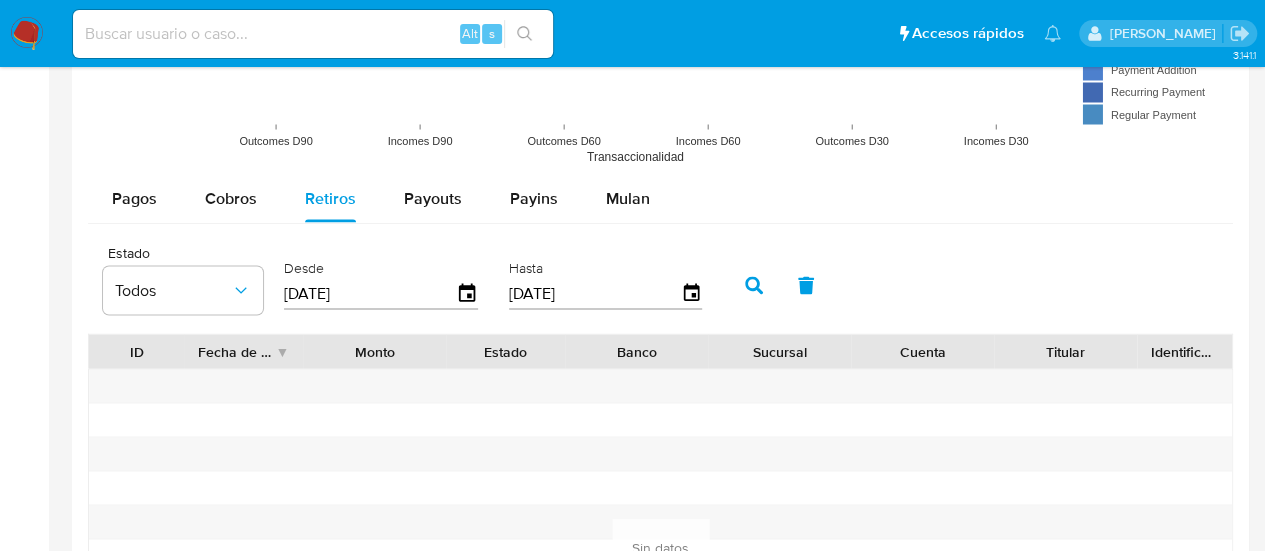 drag, startPoint x: 478, startPoint y: 292, endPoint x: 456, endPoint y: 299, distance: 23.086792 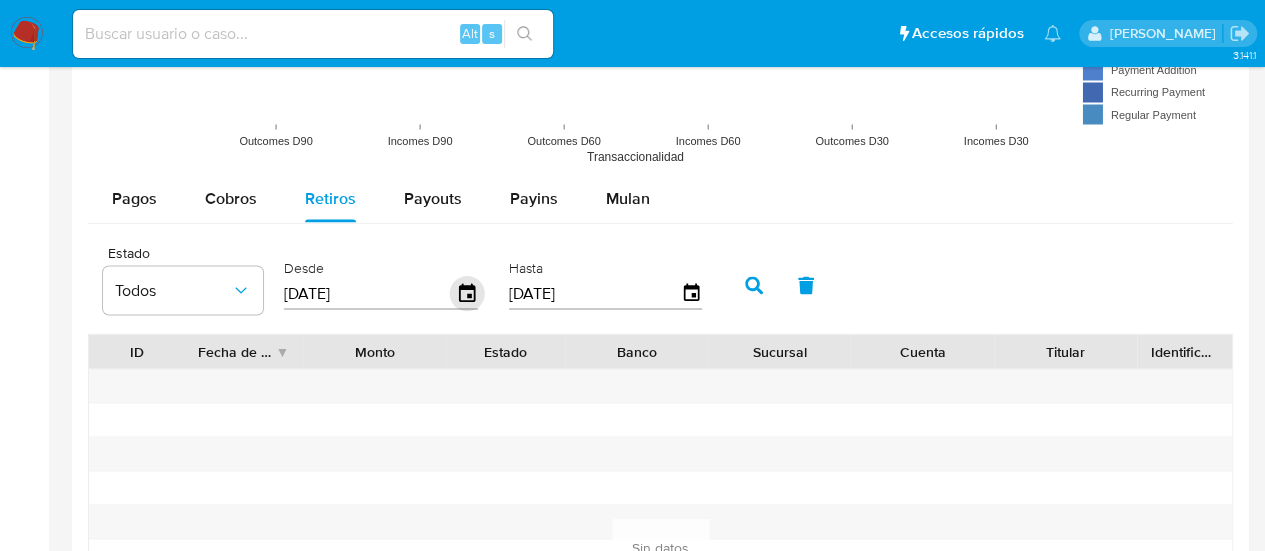 drag, startPoint x: 456, startPoint y: 299, endPoint x: 470, endPoint y: 293, distance: 15.231546 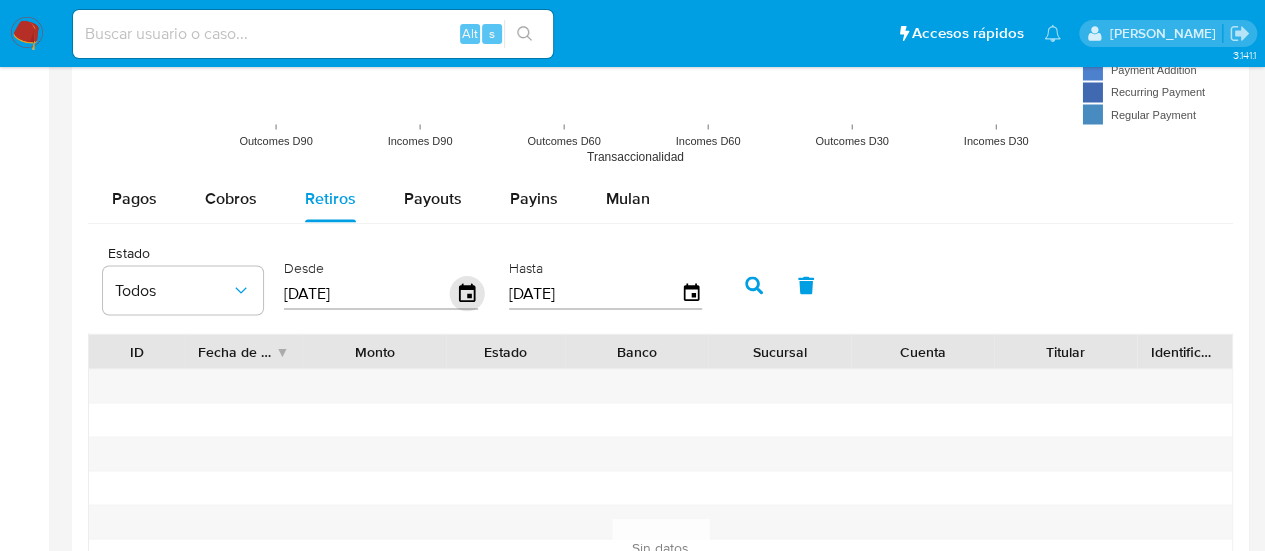 click on "[DATE]" at bounding box center [381, 293] 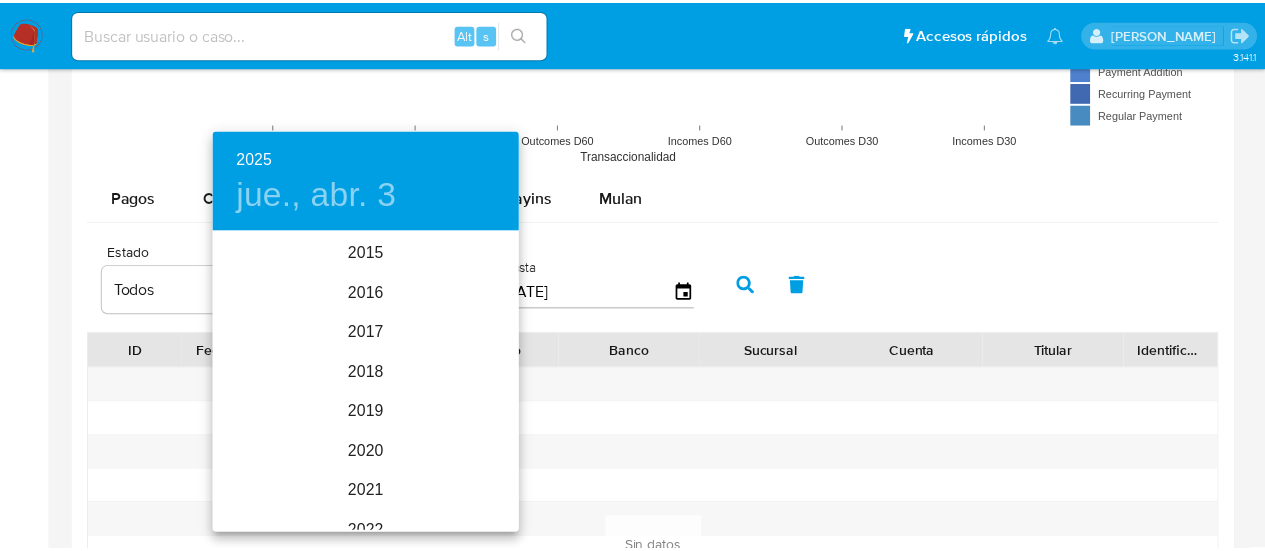 scroll, scrollTop: 280, scrollLeft: 0, axis: vertical 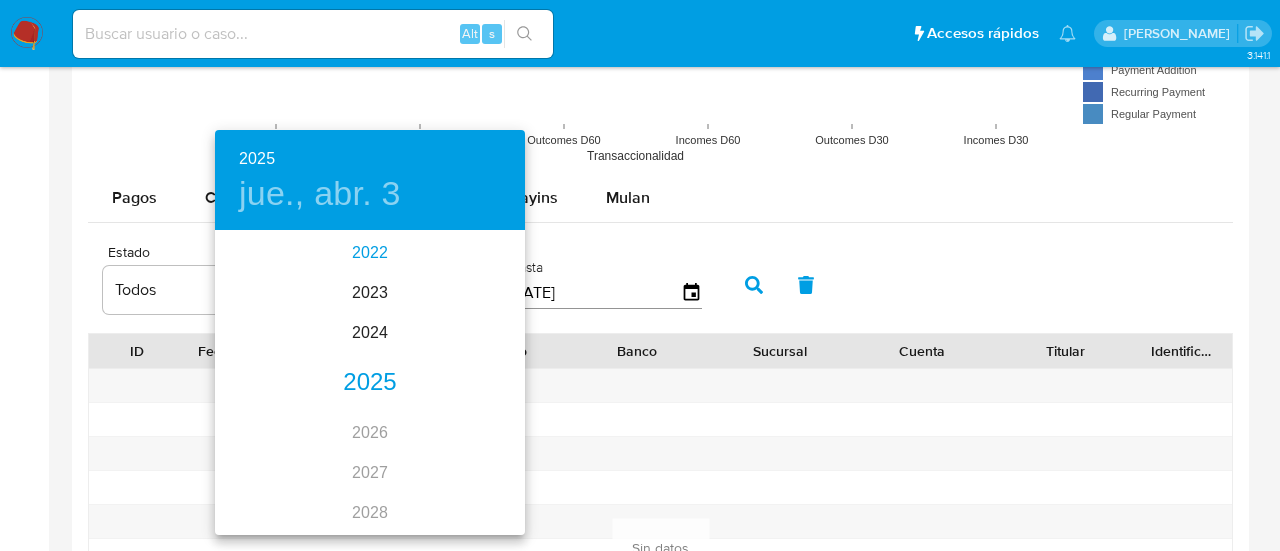 click on "2022" at bounding box center (370, 253) 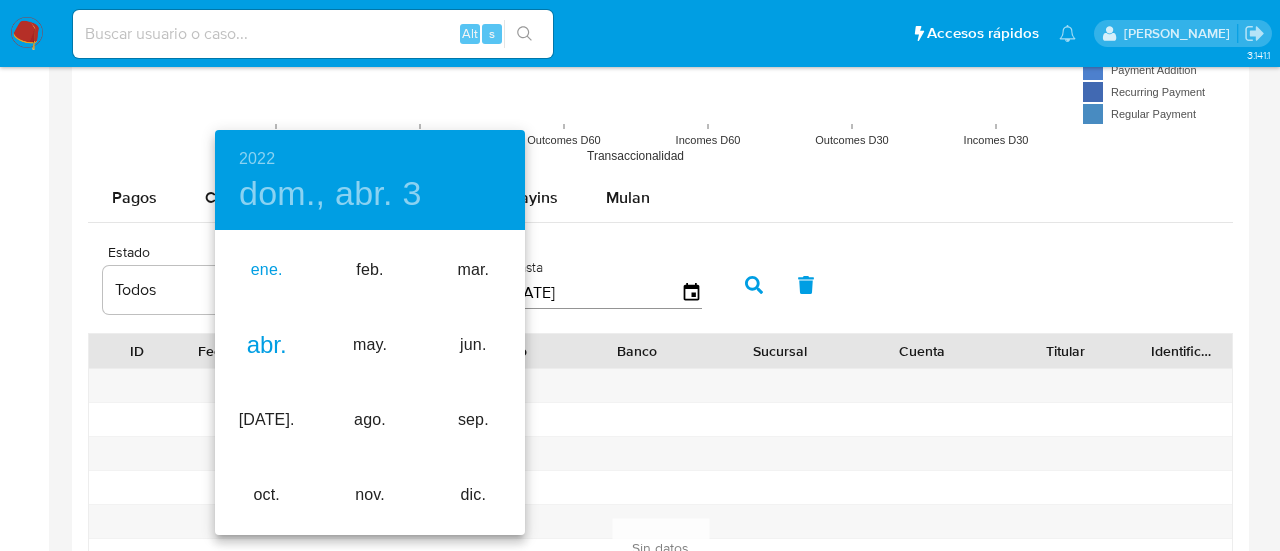 click on "ene." at bounding box center (266, 270) 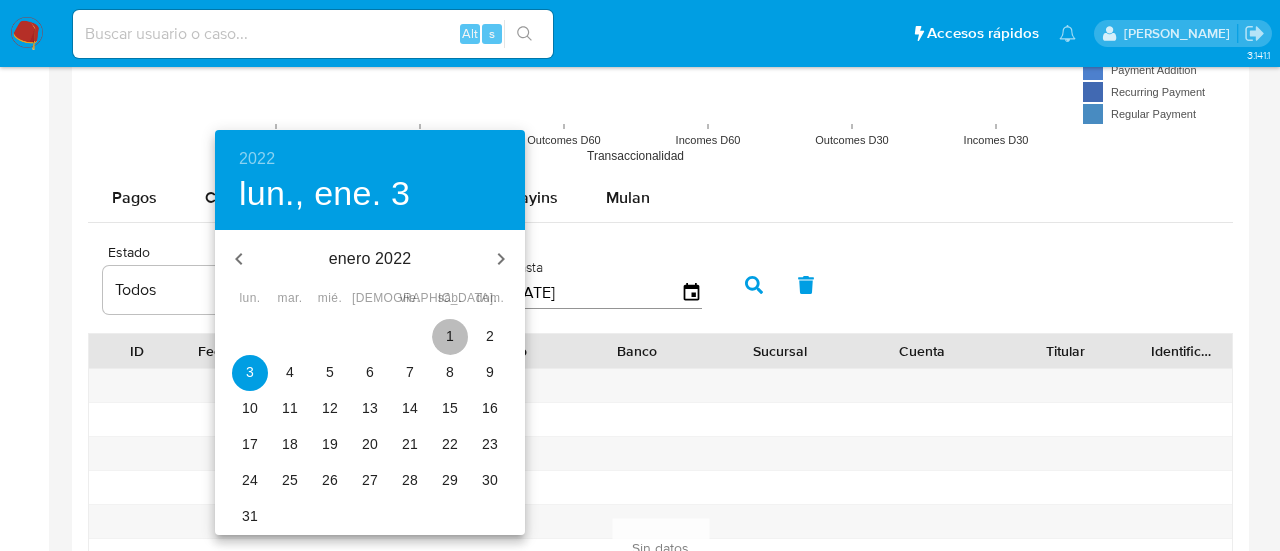 click on "1" at bounding box center (450, 336) 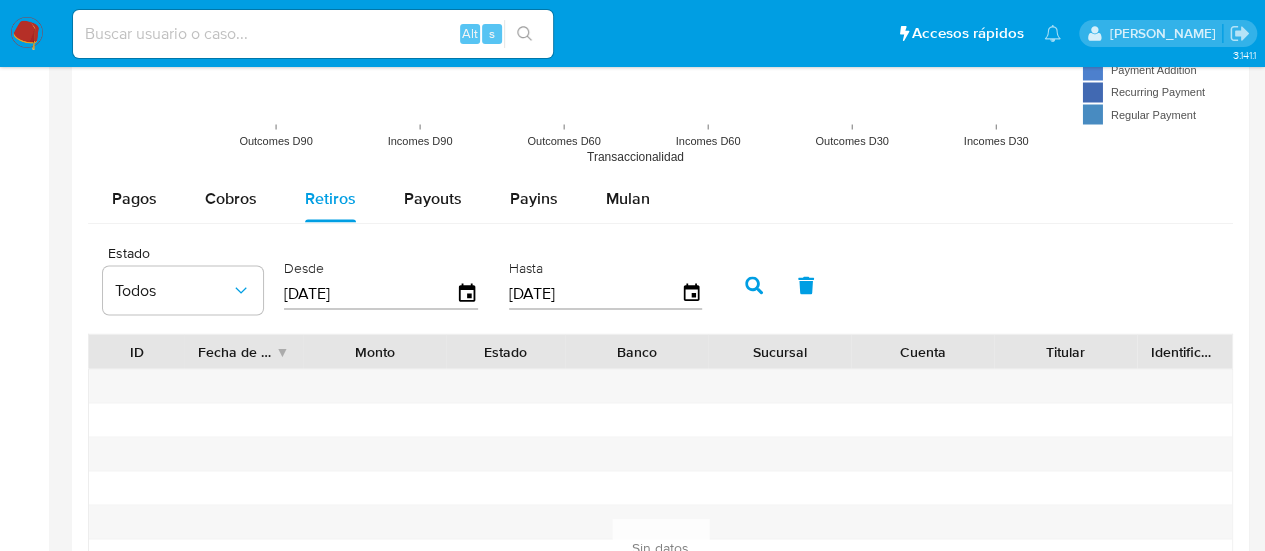 click 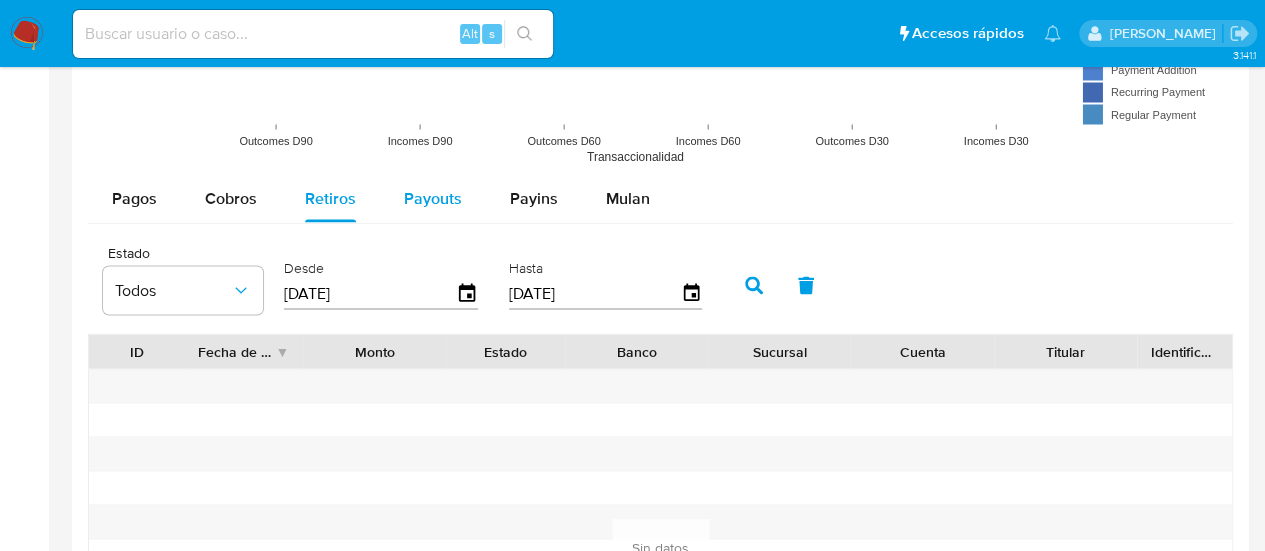 click on "Payouts" at bounding box center (433, 197) 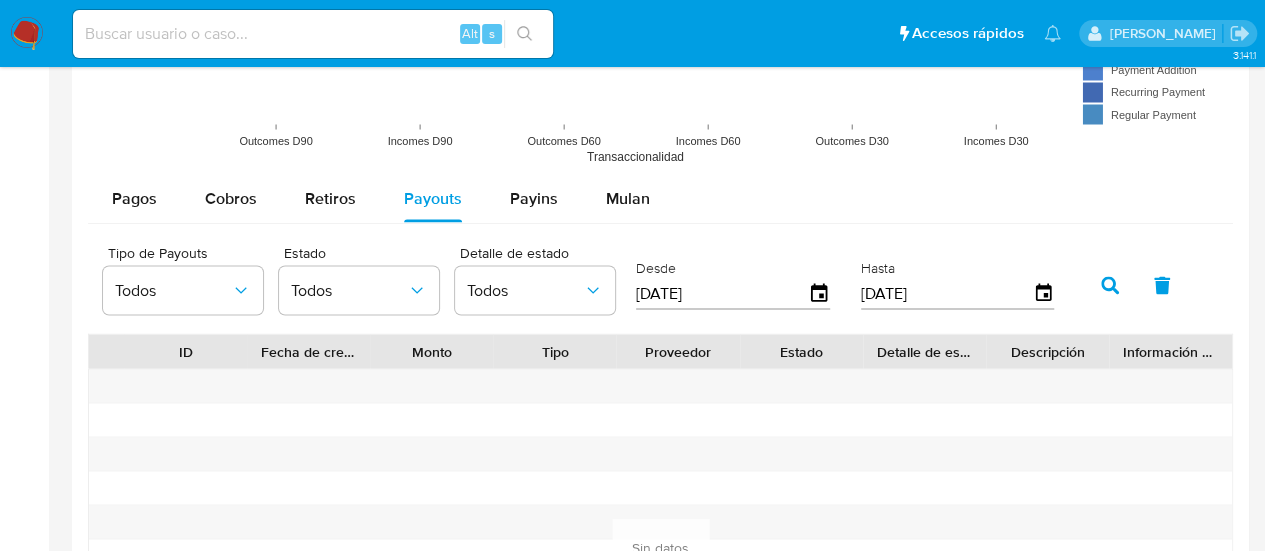 click on "[DATE]" at bounding box center (722, 293) 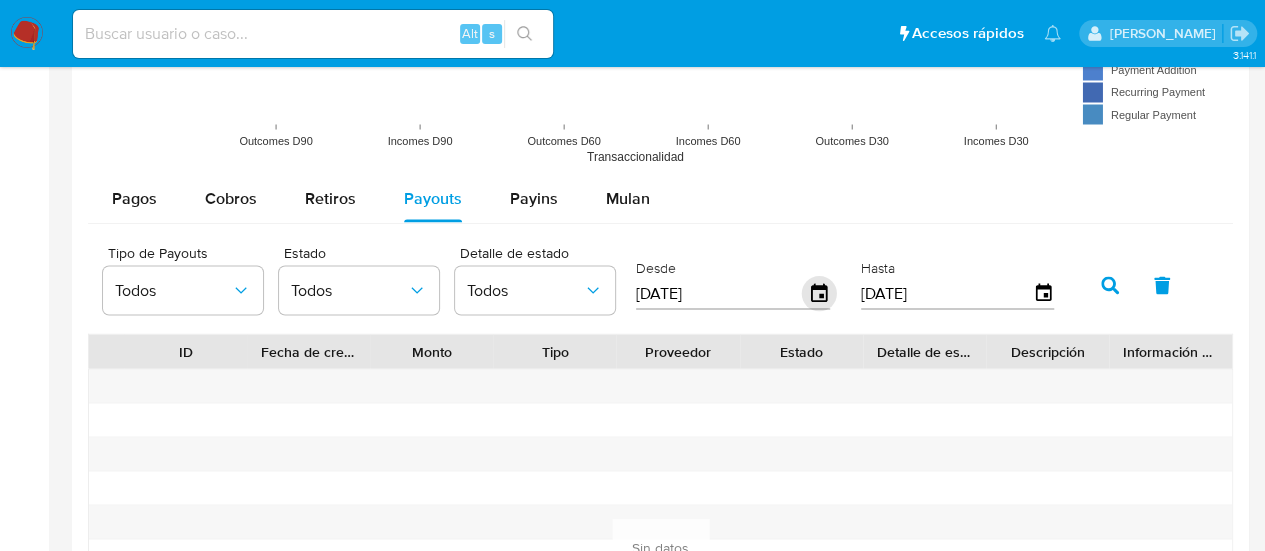 drag, startPoint x: 798, startPoint y: 294, endPoint x: 812, endPoint y: 285, distance: 16.643316 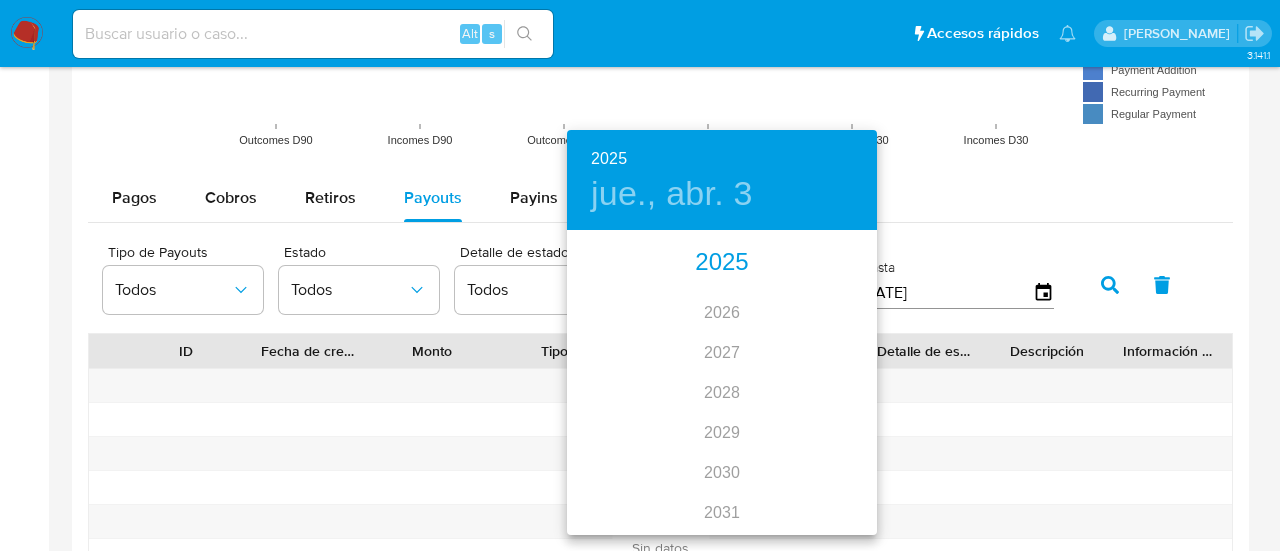 click on "2025" at bounding box center [722, 263] 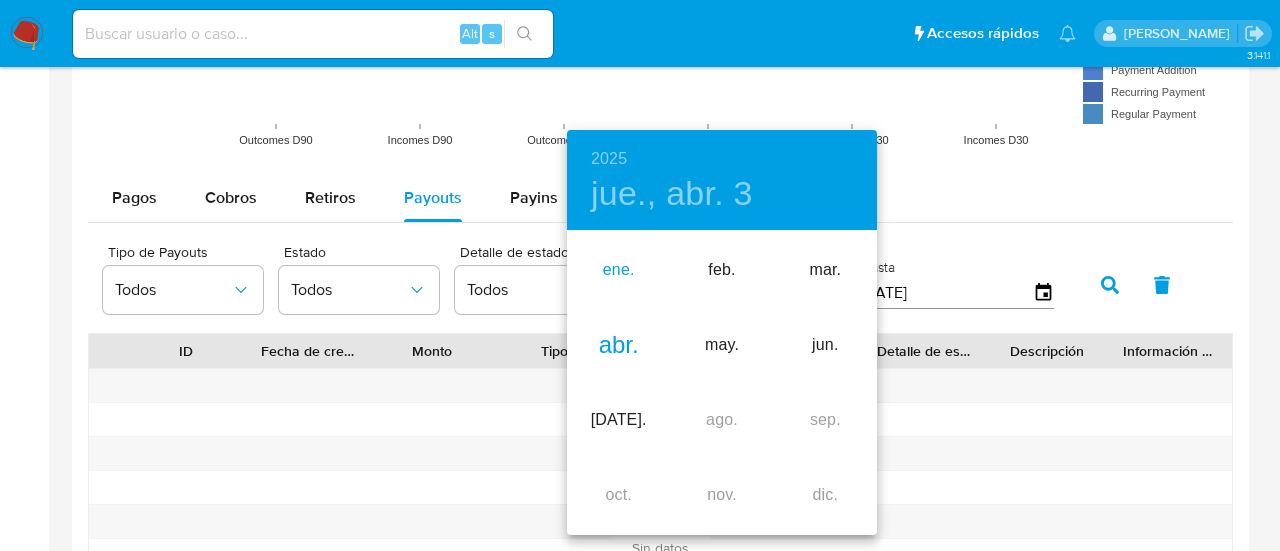 click on "ene." at bounding box center (618, 270) 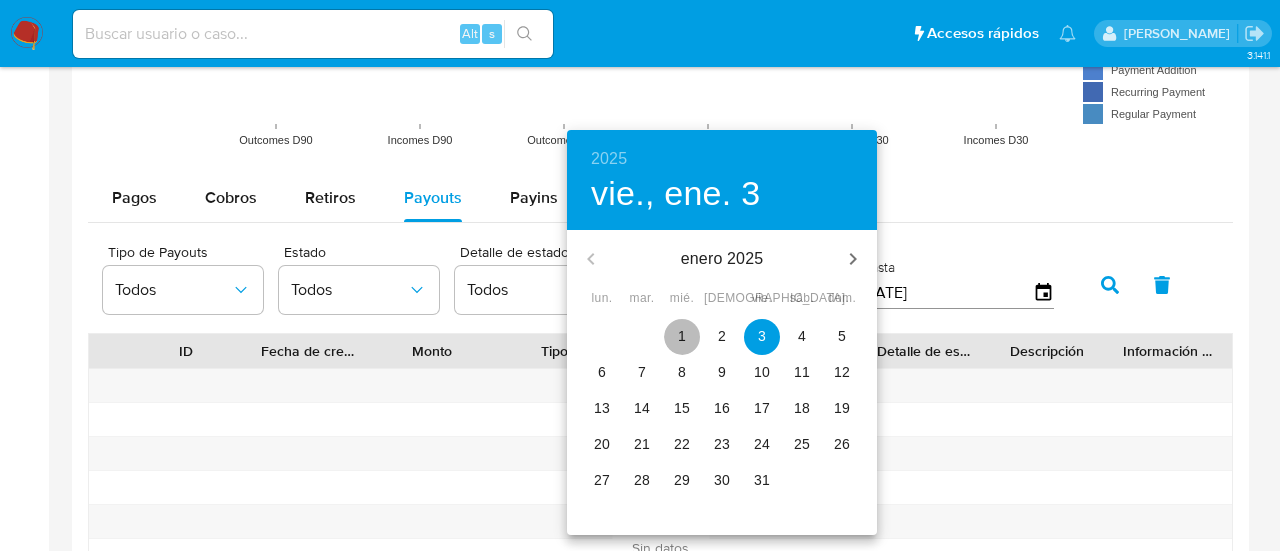 click on "1" at bounding box center [682, 336] 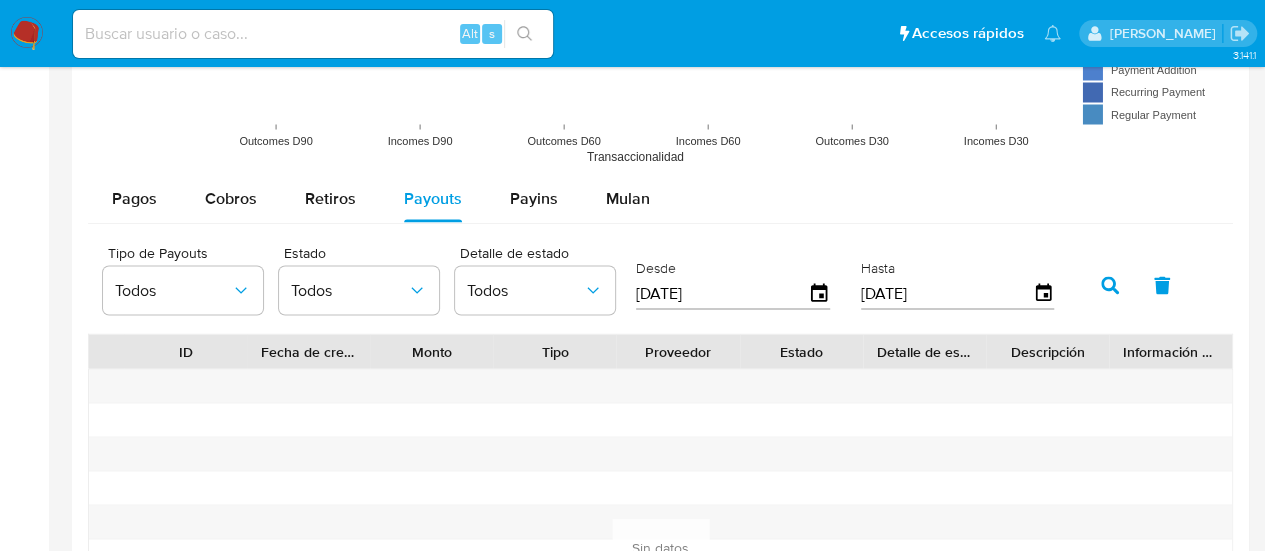 click 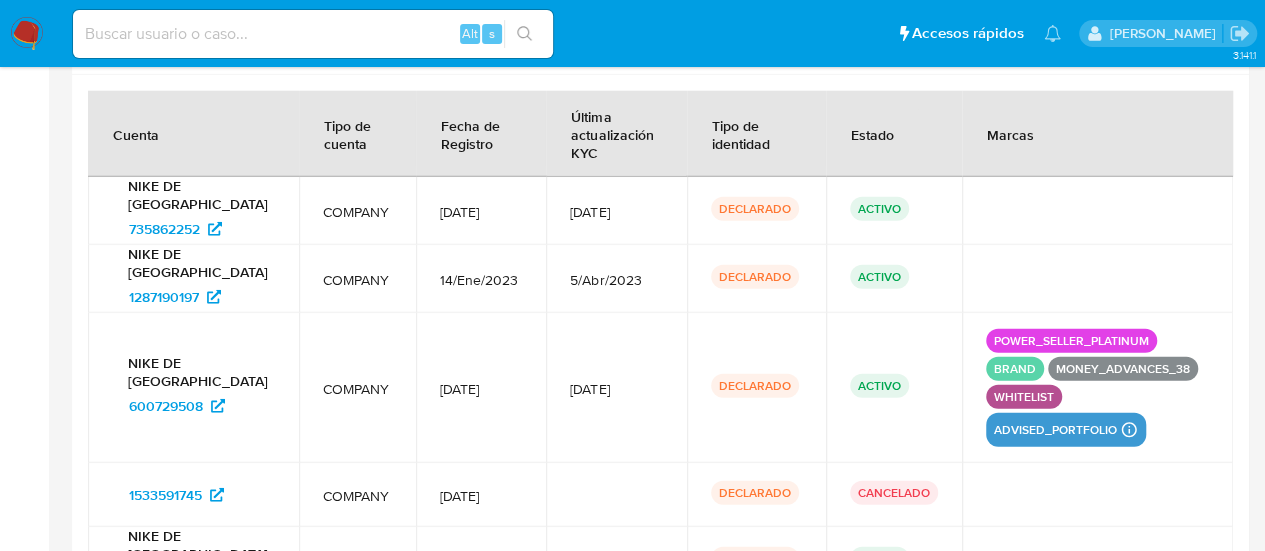 scroll, scrollTop: 2596, scrollLeft: 0, axis: vertical 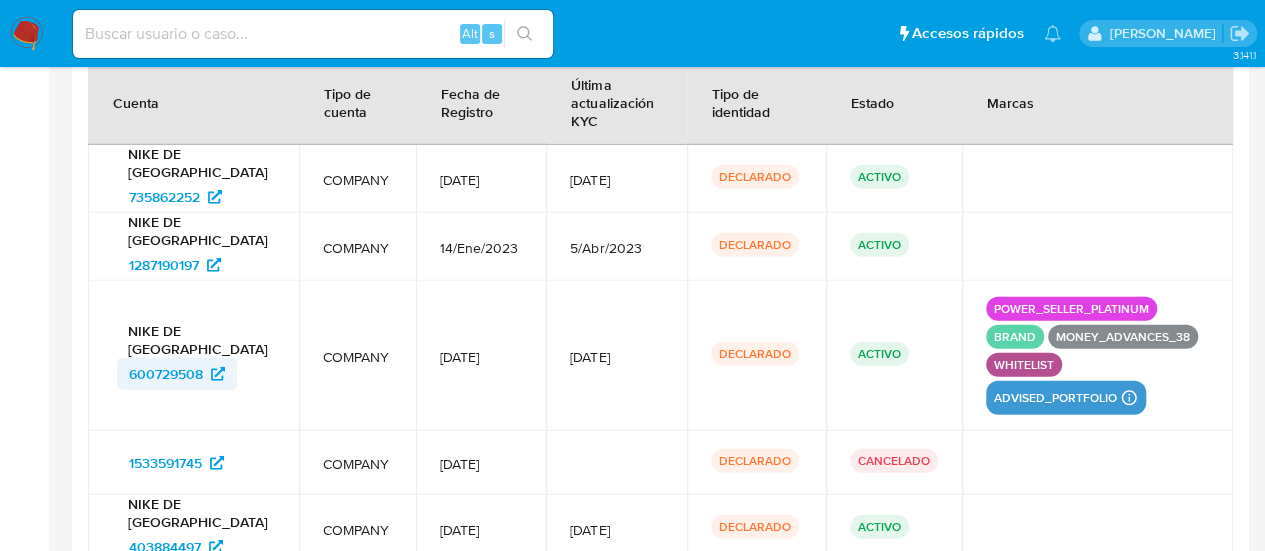 click on "600729508" at bounding box center (166, 374) 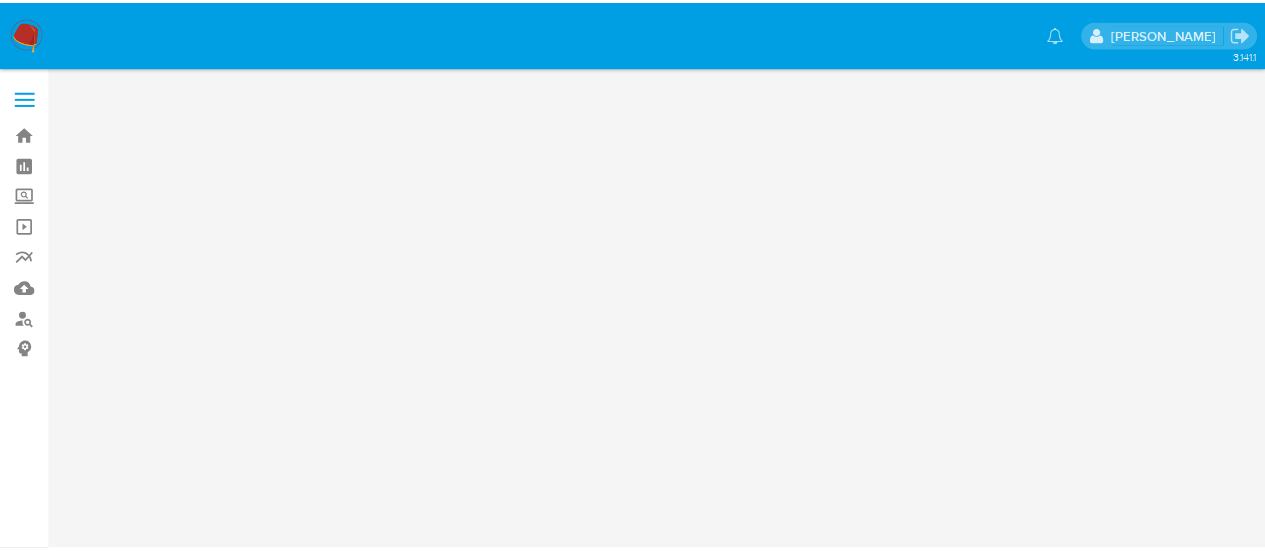 scroll, scrollTop: 0, scrollLeft: 0, axis: both 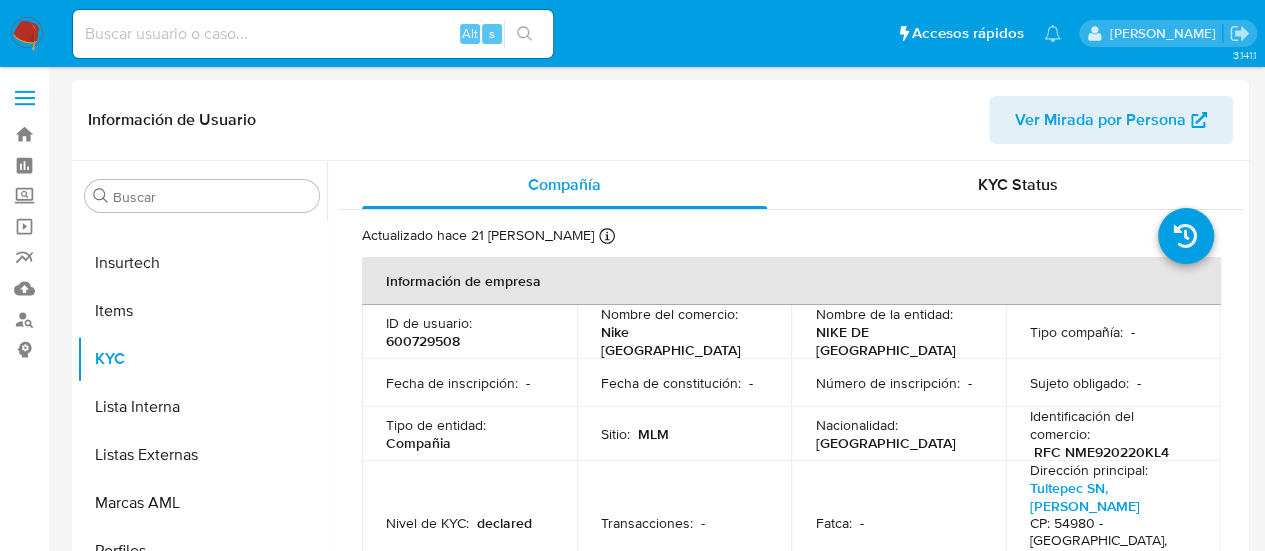 select on "10" 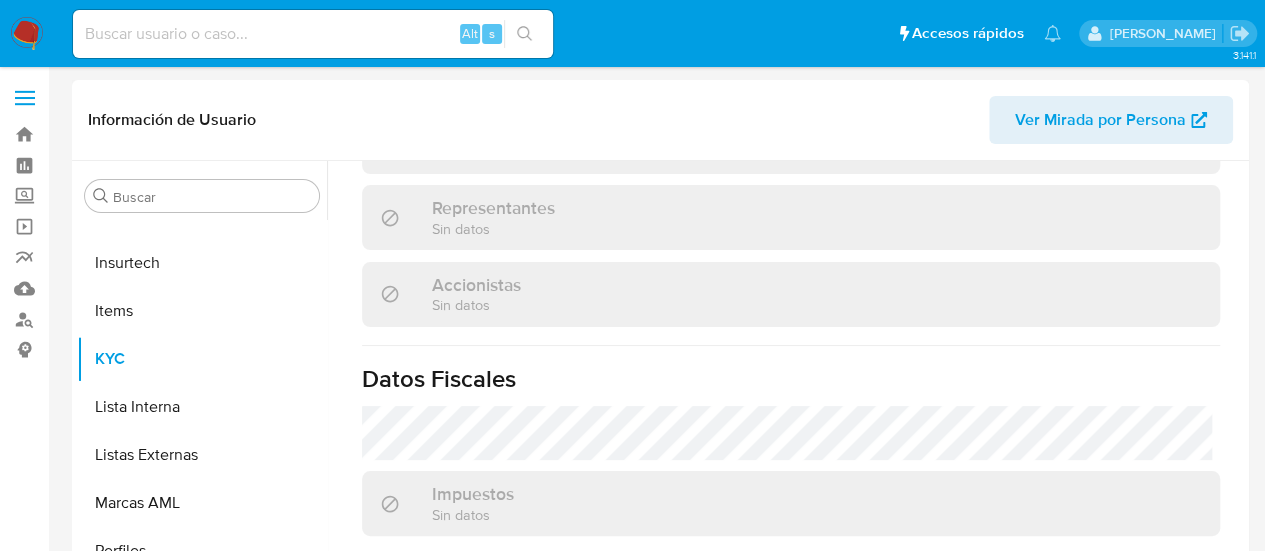 scroll, scrollTop: 1626, scrollLeft: 0, axis: vertical 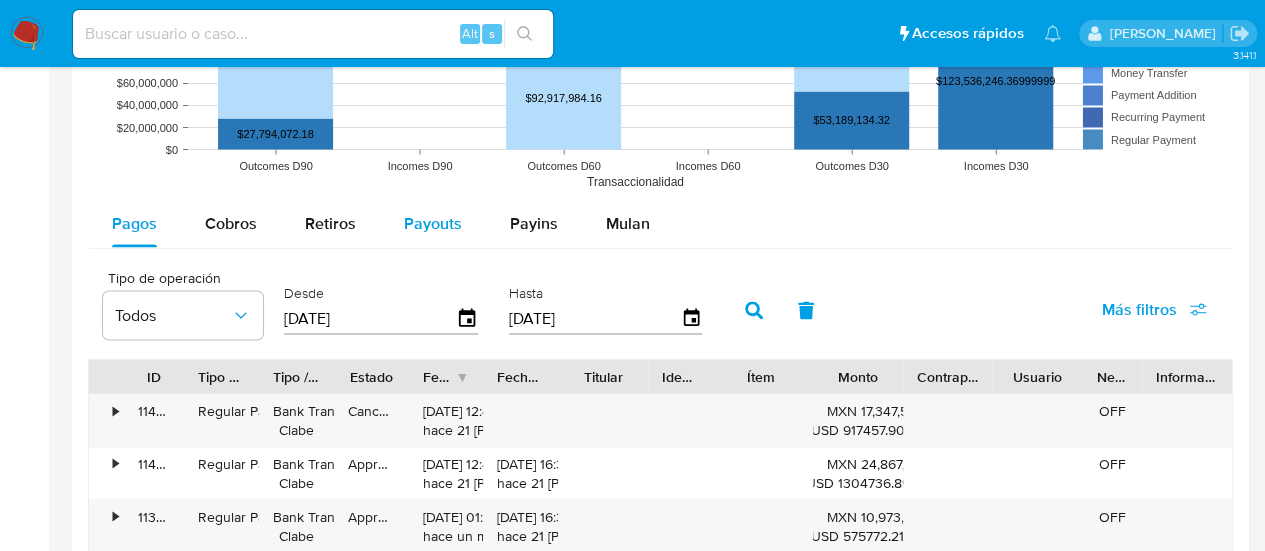click on "Payouts" at bounding box center [433, 223] 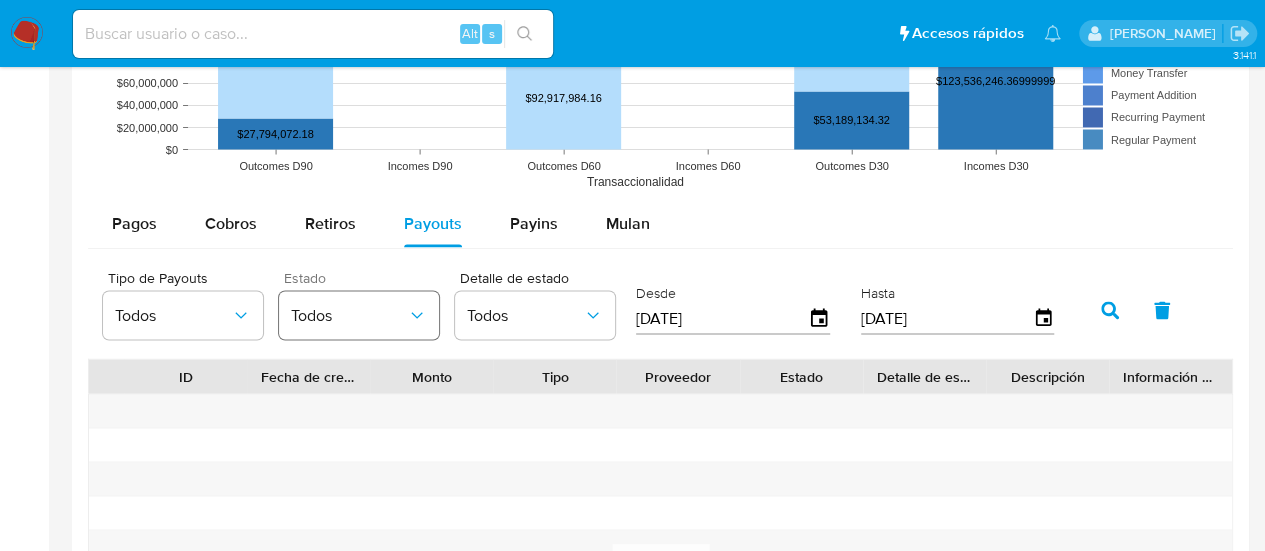 click on "Todos" at bounding box center (359, 315) 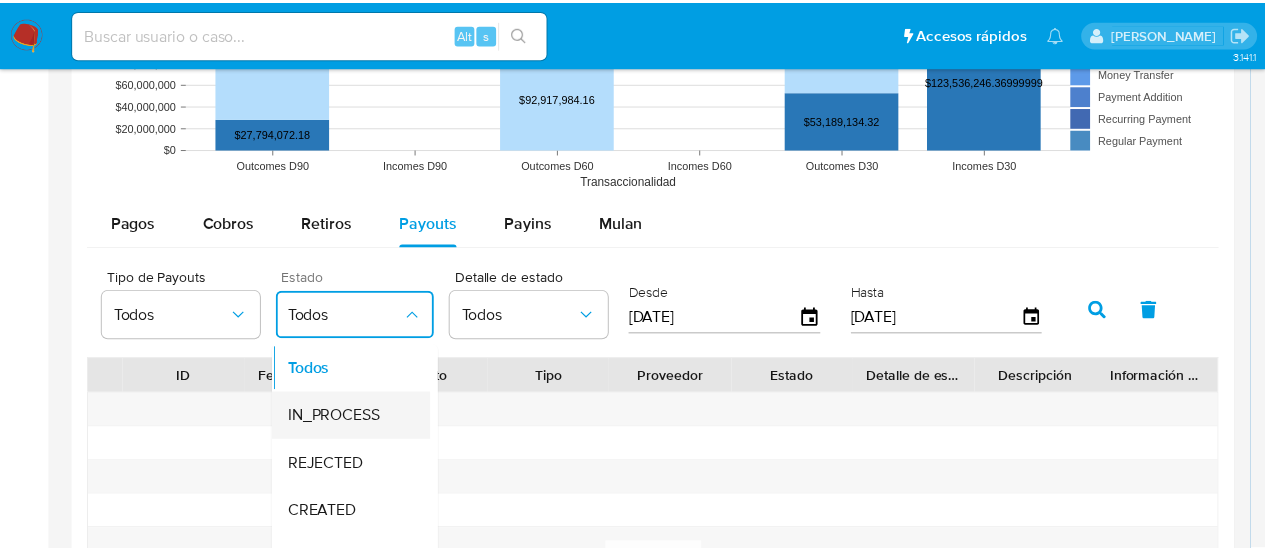 scroll, scrollTop: 99, scrollLeft: 0, axis: vertical 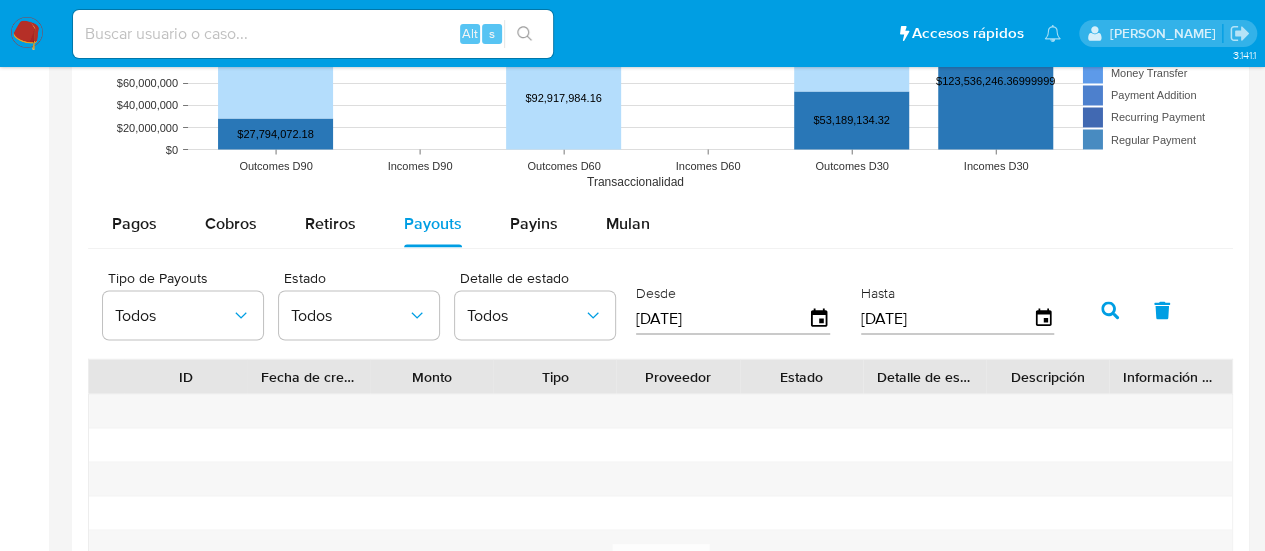 click on "[DATE]" at bounding box center [722, 318] 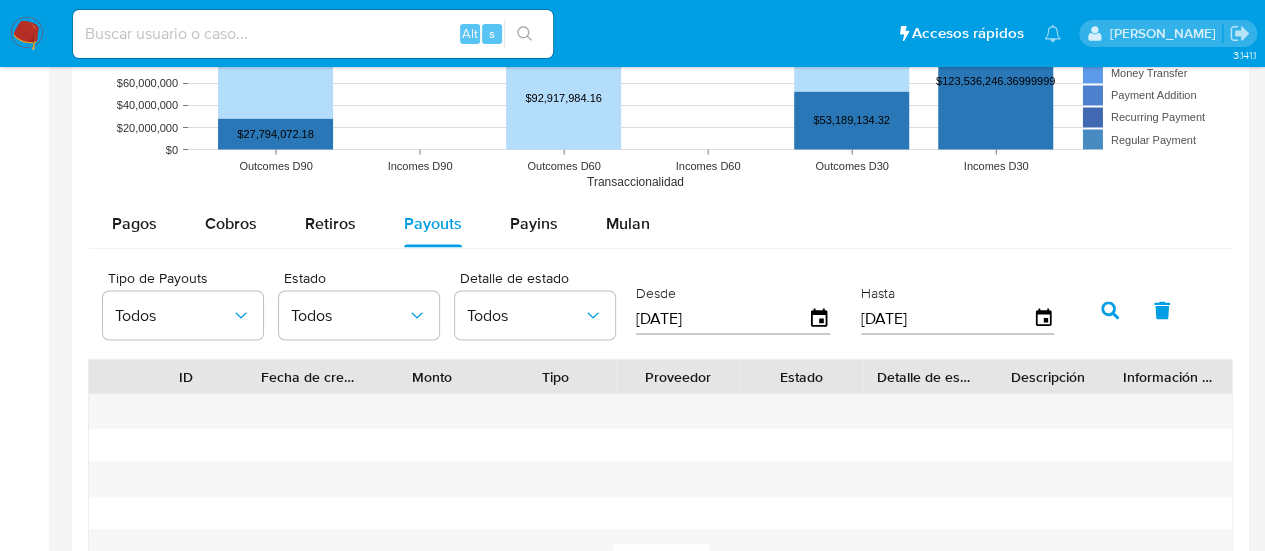 click on "[DATE]" at bounding box center [722, 318] 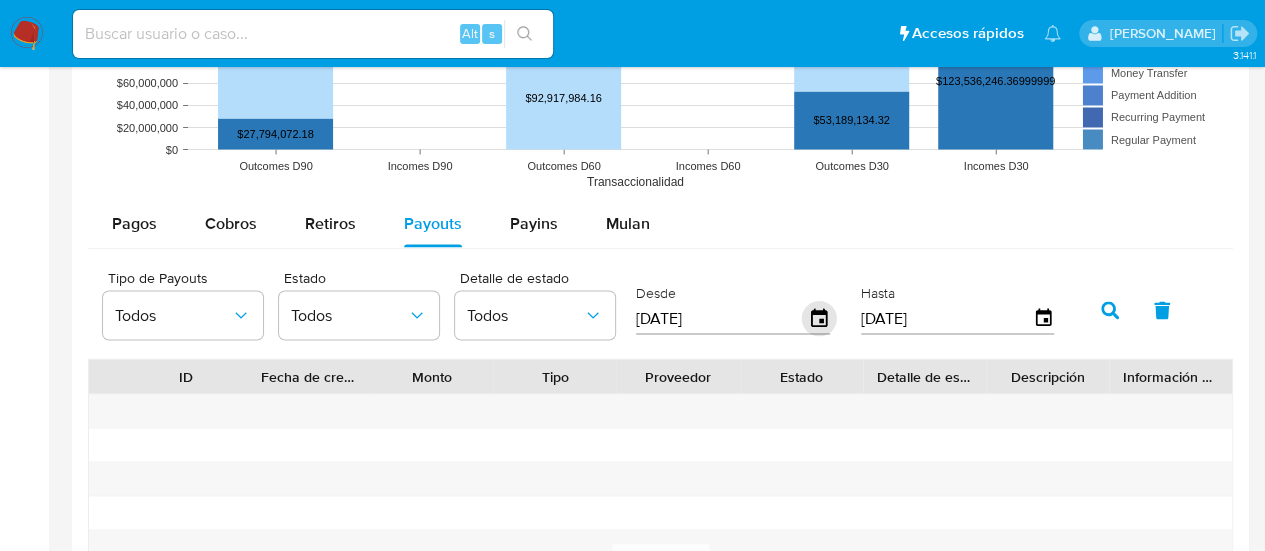 click 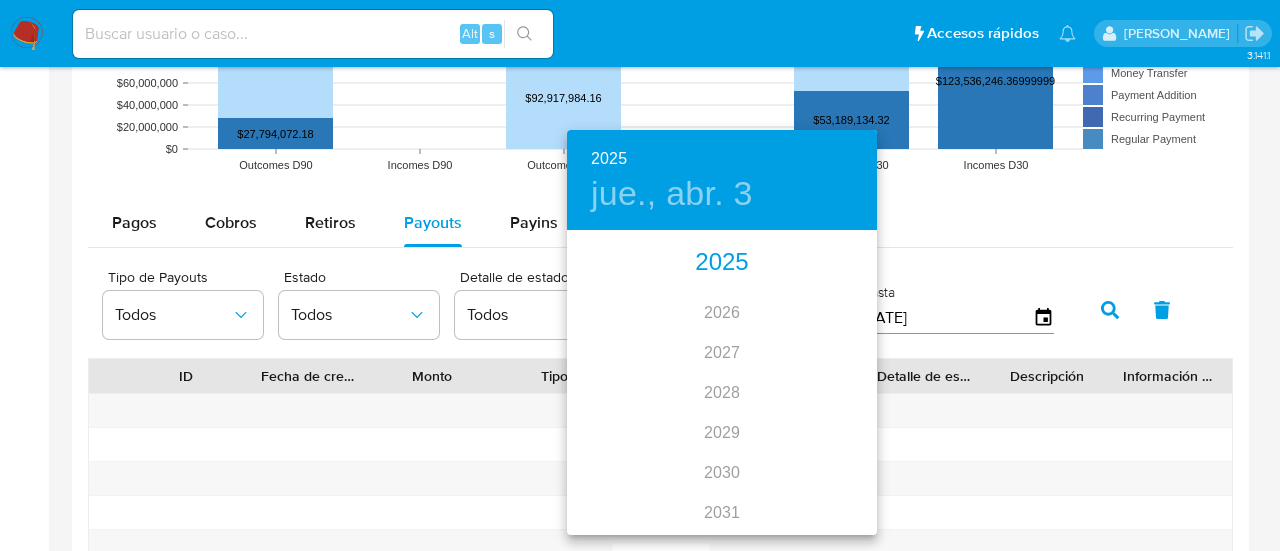 click on "2025" at bounding box center [722, 263] 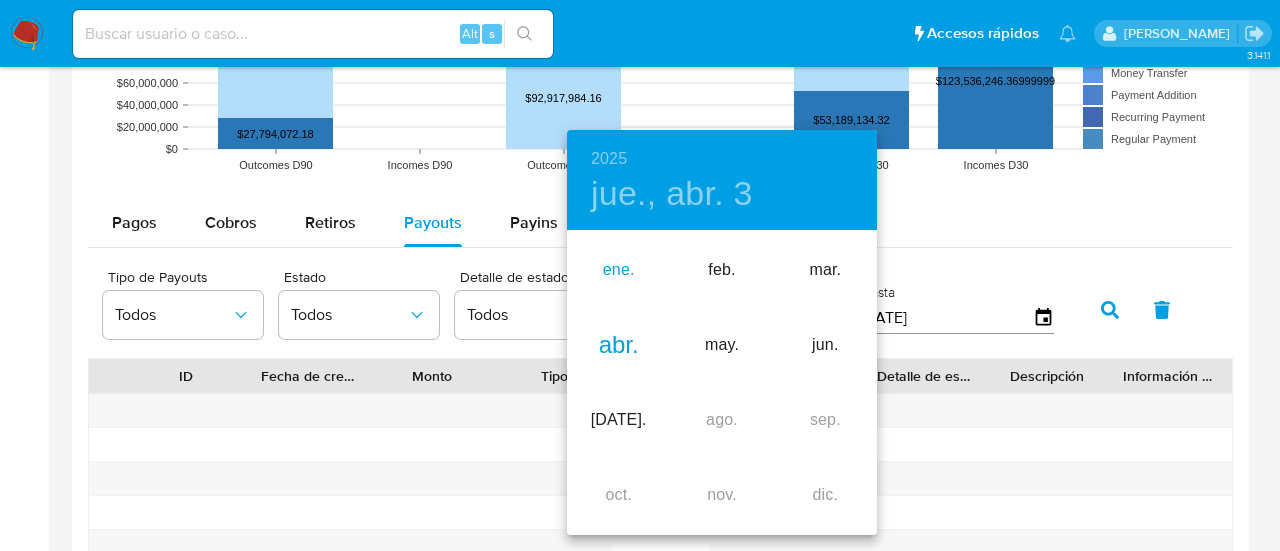 click on "ene." at bounding box center (618, 270) 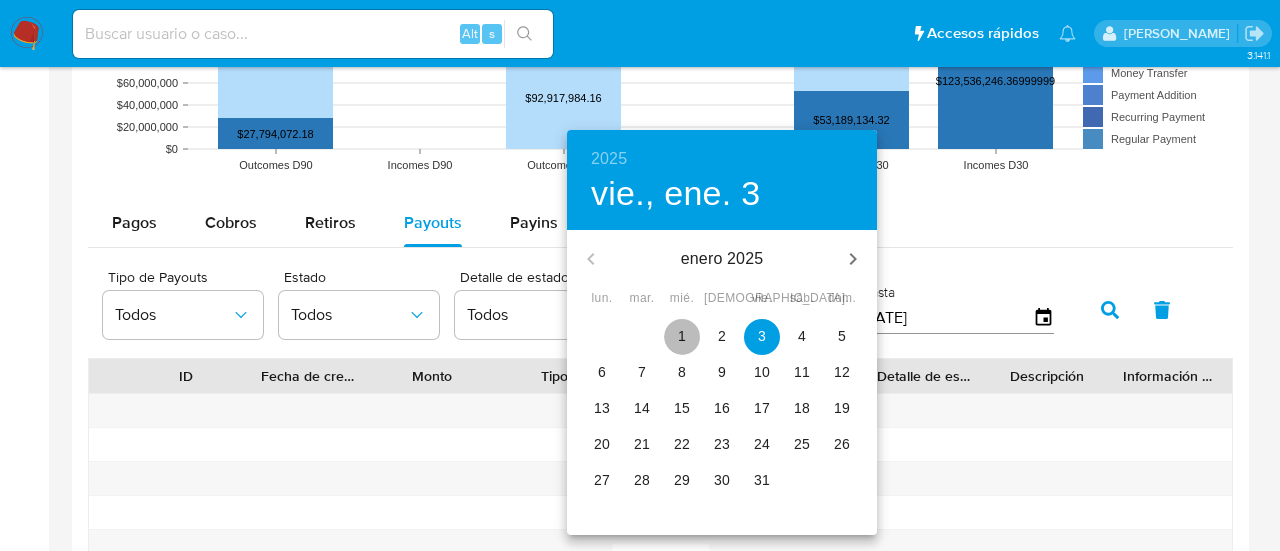 click on "1" at bounding box center [682, 336] 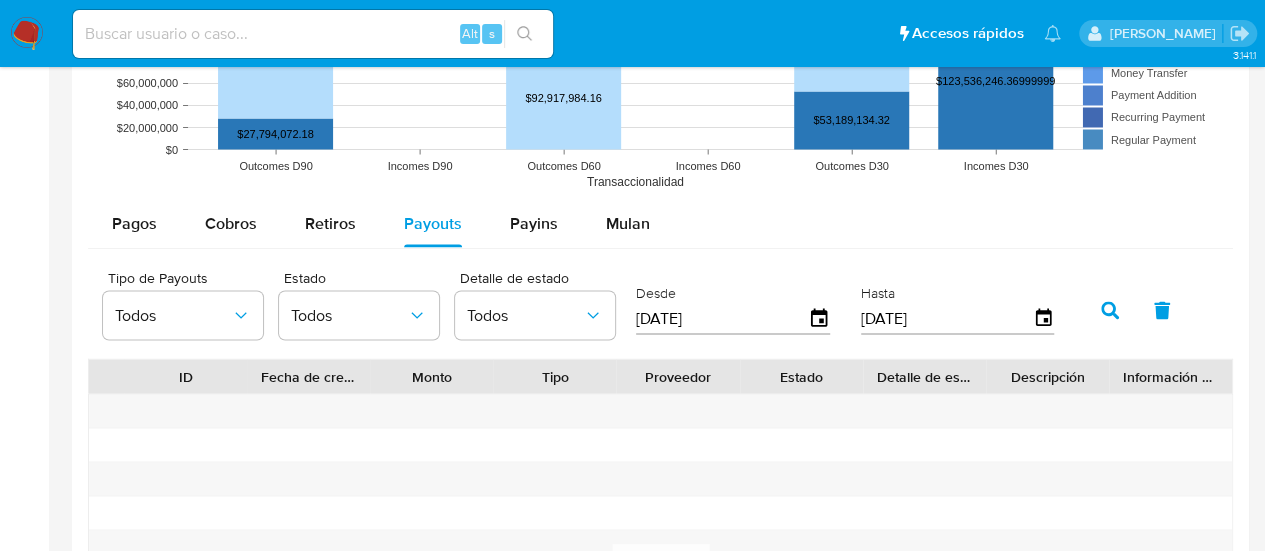 click at bounding box center (1110, 310) 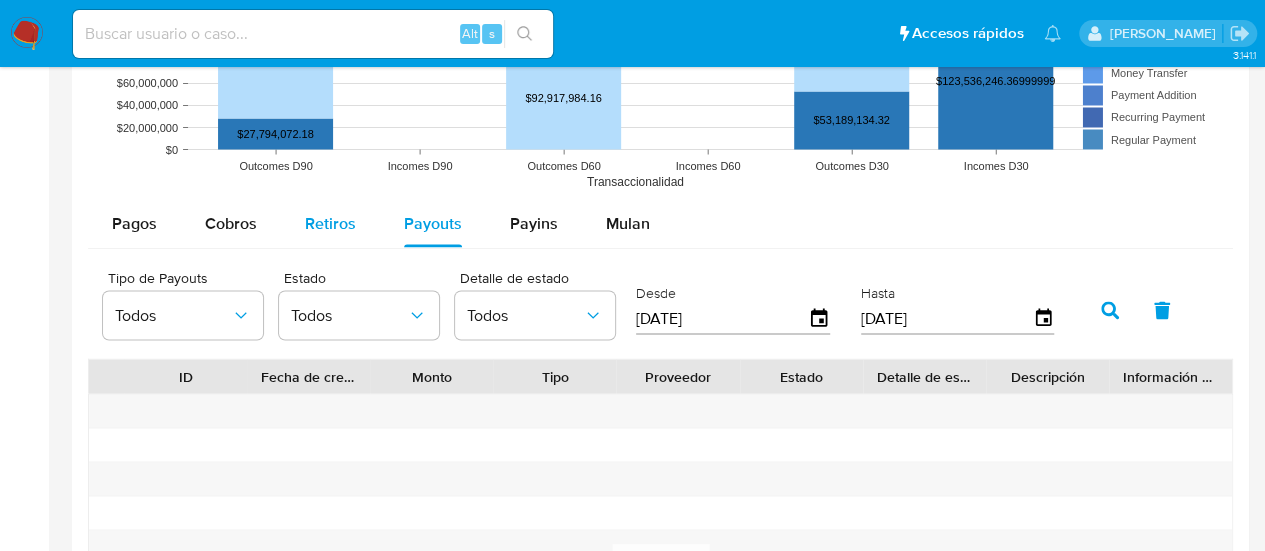 click on "Retiros" at bounding box center (330, 223) 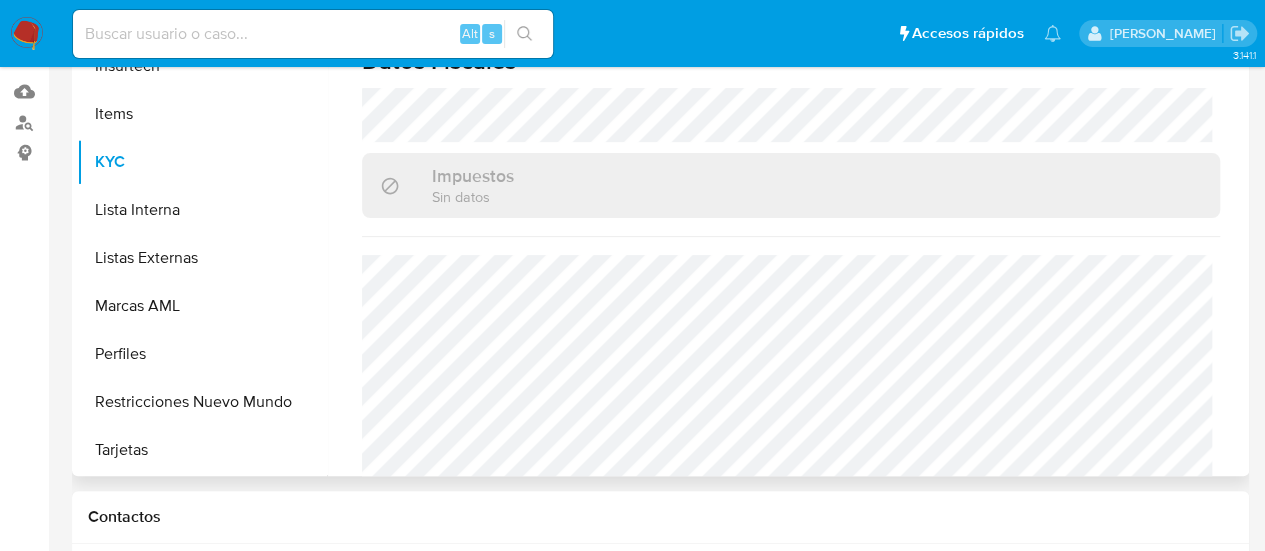 scroll, scrollTop: 196, scrollLeft: 0, axis: vertical 